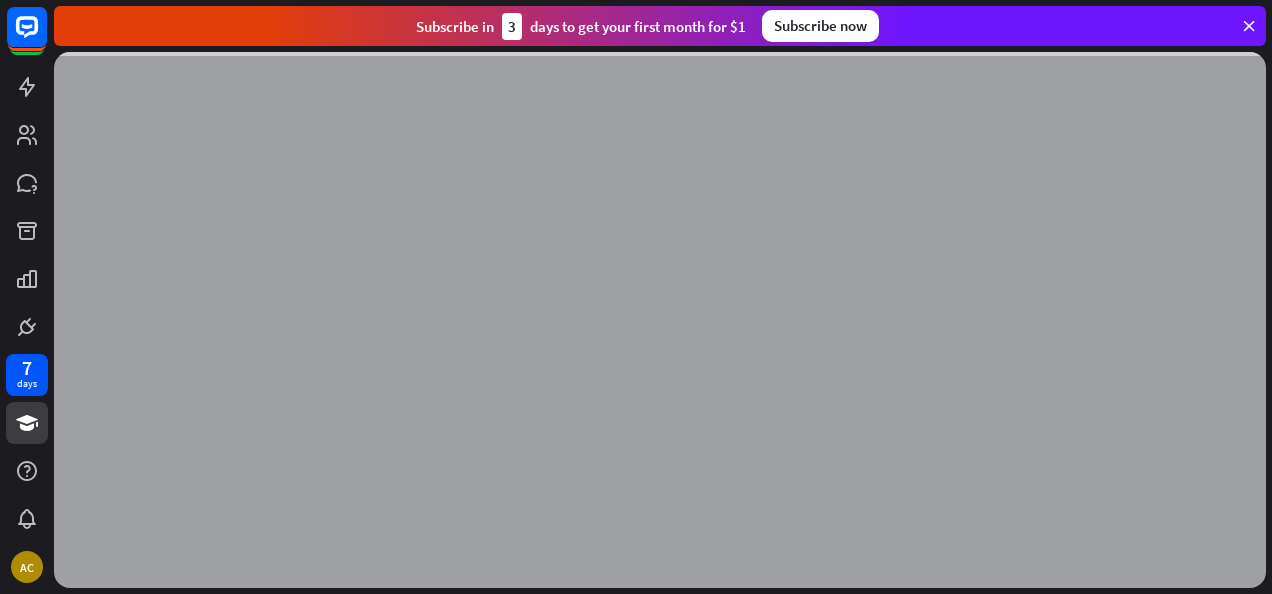 scroll, scrollTop: 0, scrollLeft: 0, axis: both 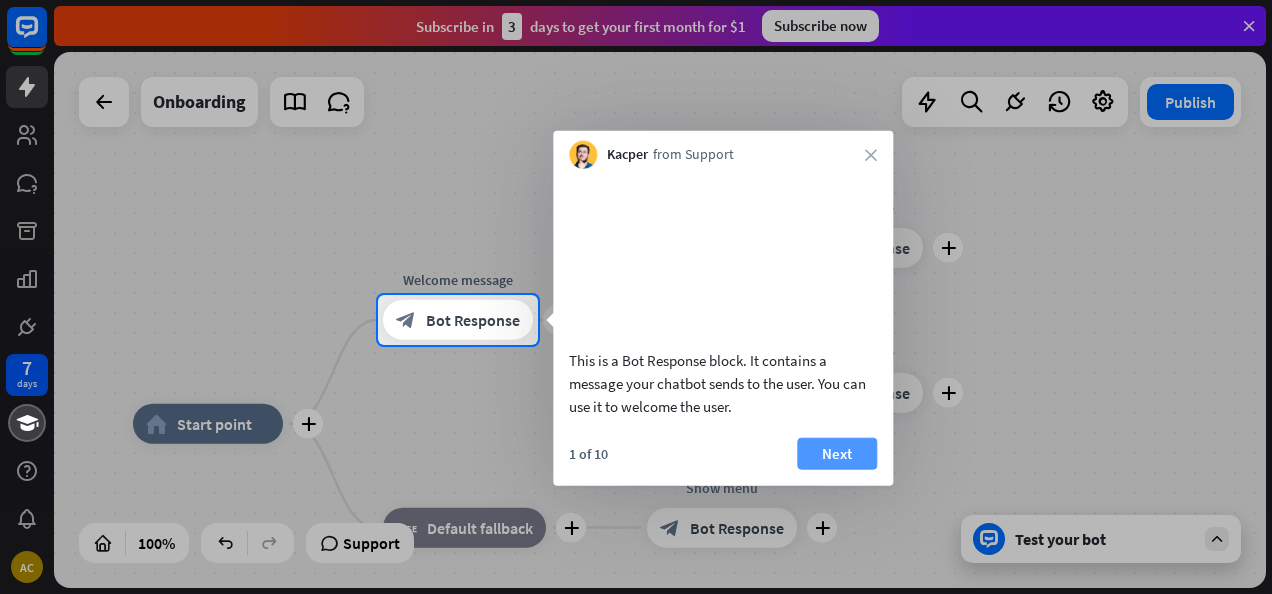 click on "Next" at bounding box center (837, 453) 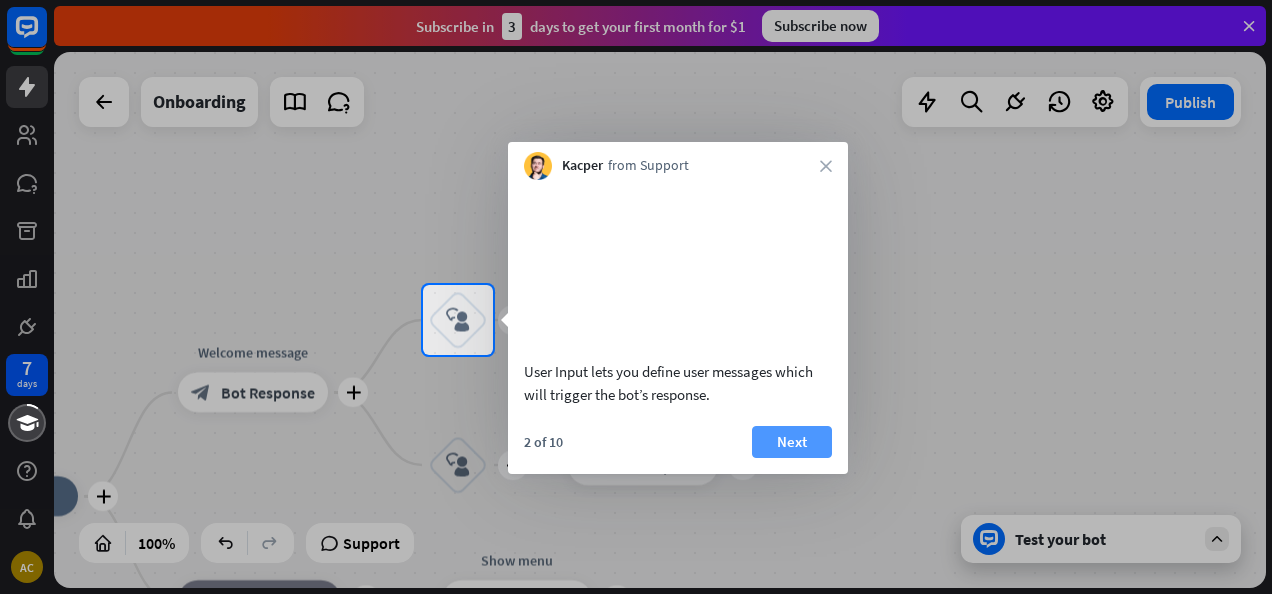 click on "Next" at bounding box center [792, 442] 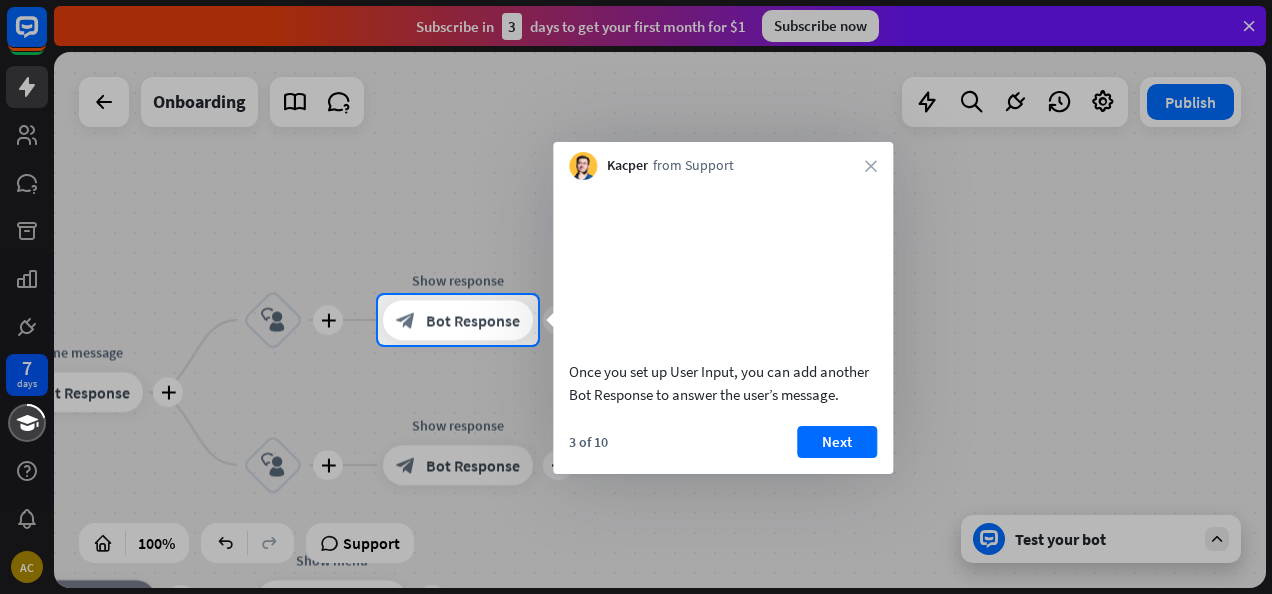 click on "Next" at bounding box center [837, 442] 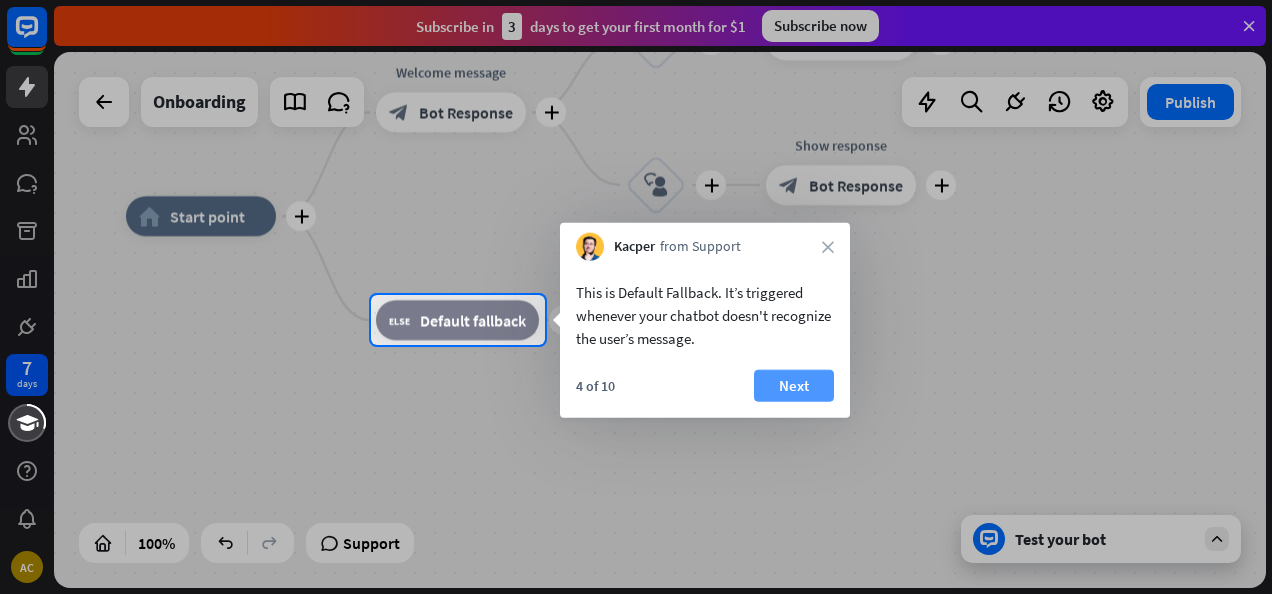 click on "Next" at bounding box center [794, 386] 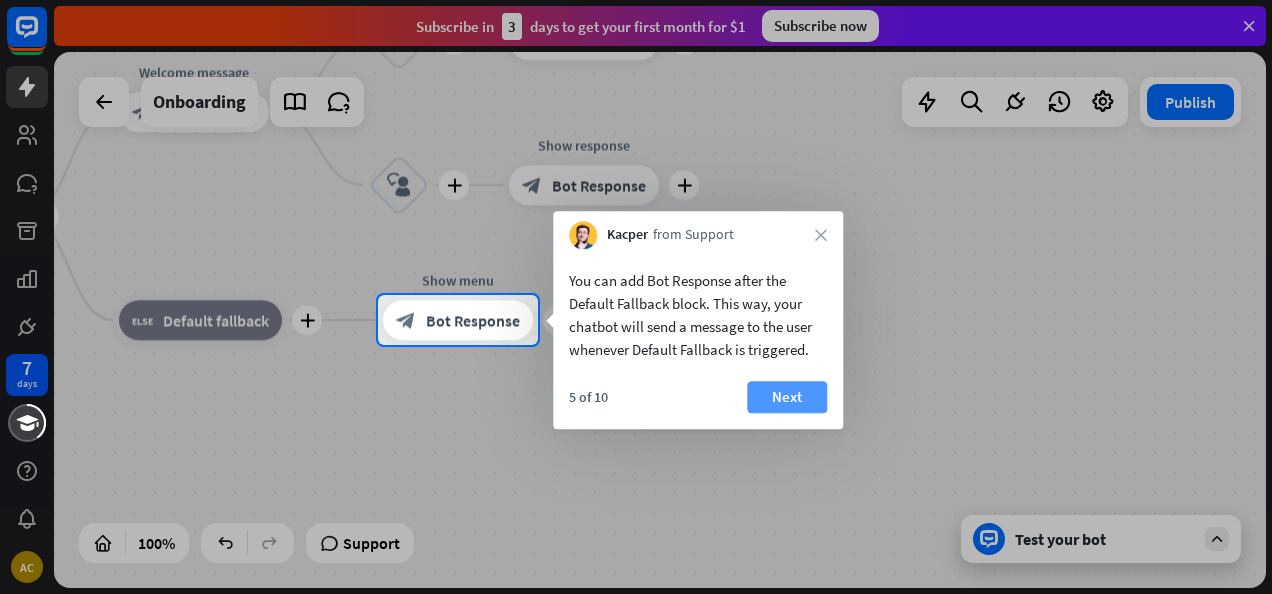 click on "Next" at bounding box center (787, 397) 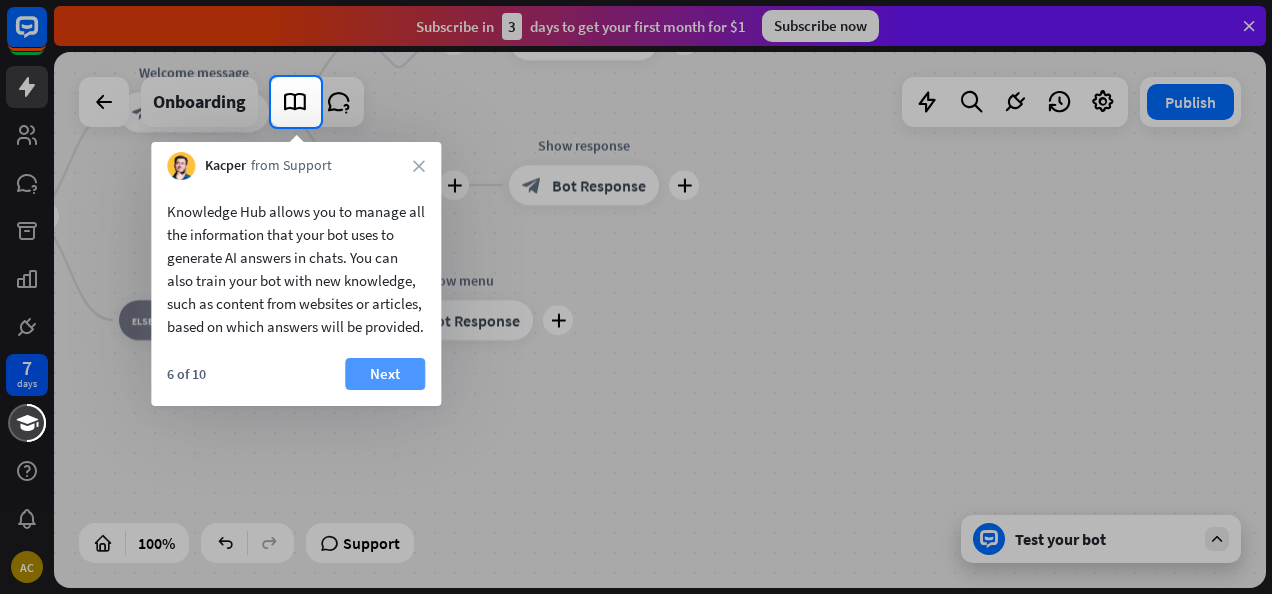click on "Next" at bounding box center [385, 374] 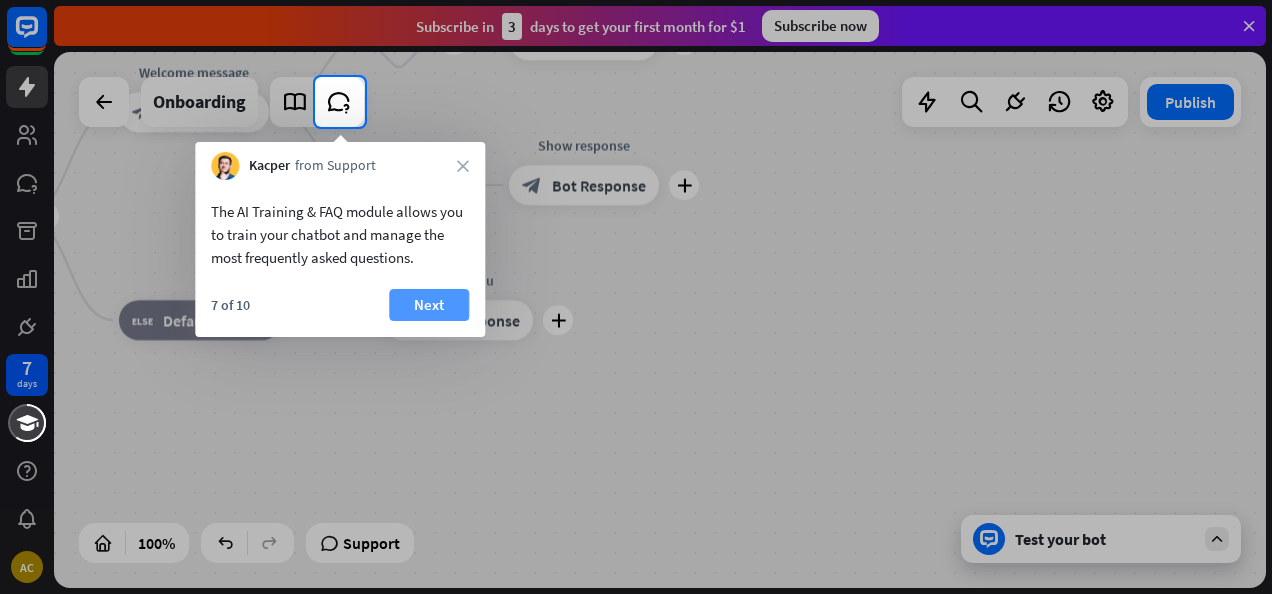 click on "Next" at bounding box center (429, 305) 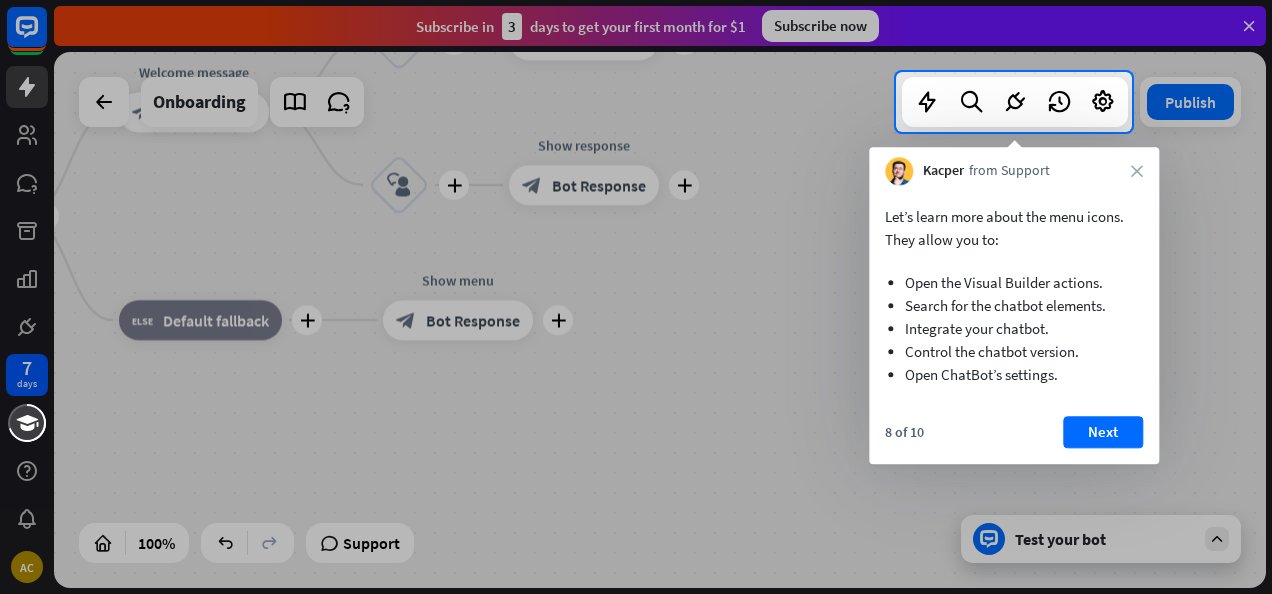 click on "Next" at bounding box center (1103, 432) 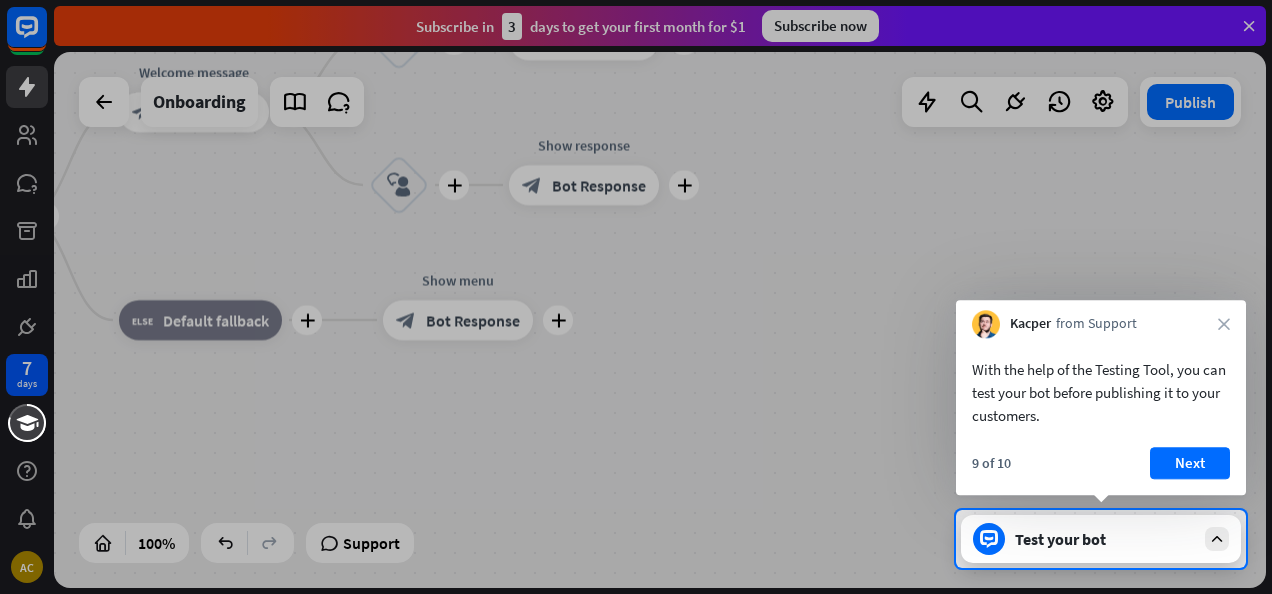 click on "Next" at bounding box center (1190, 463) 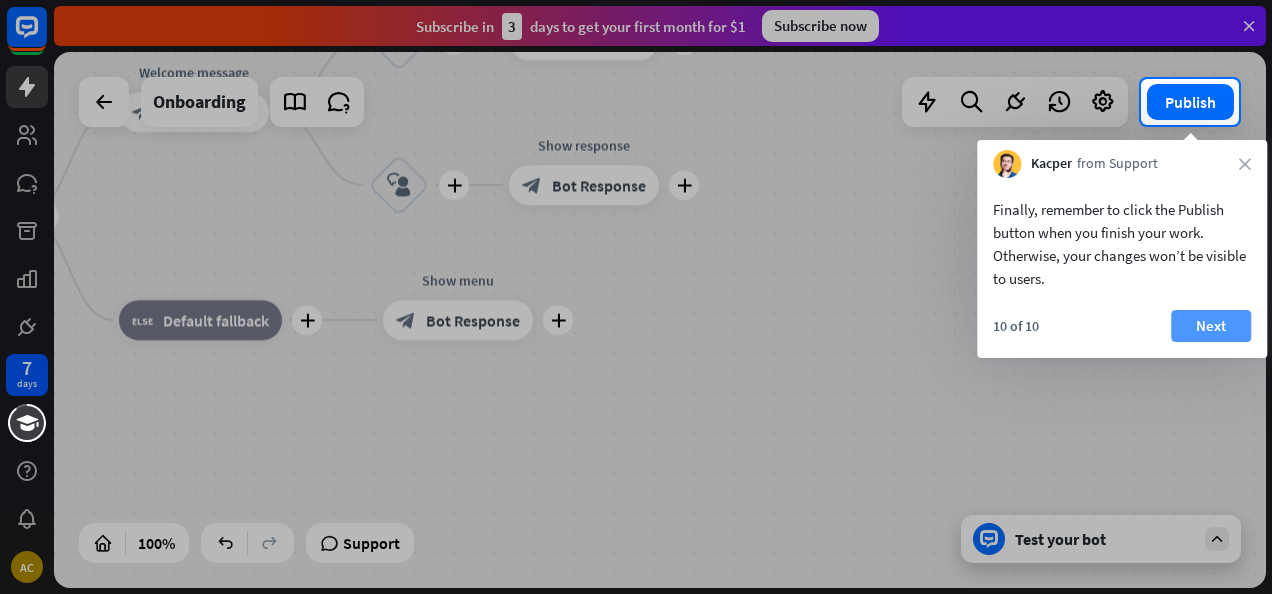 click on "Next" at bounding box center [1211, 326] 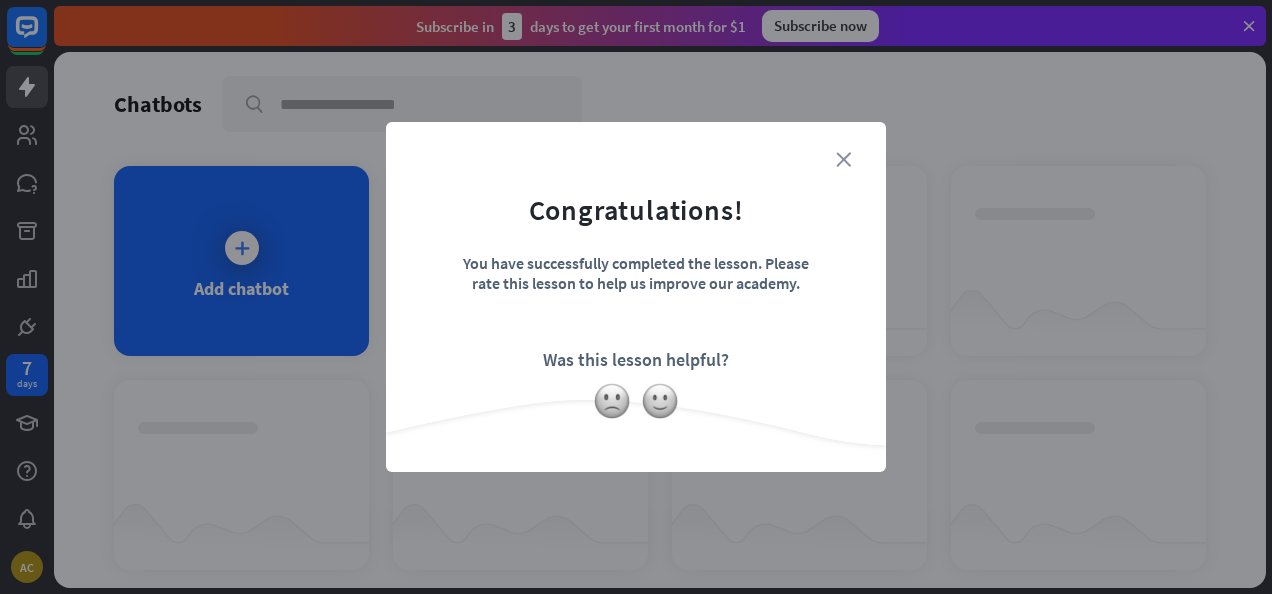 click on "close" at bounding box center [843, 159] 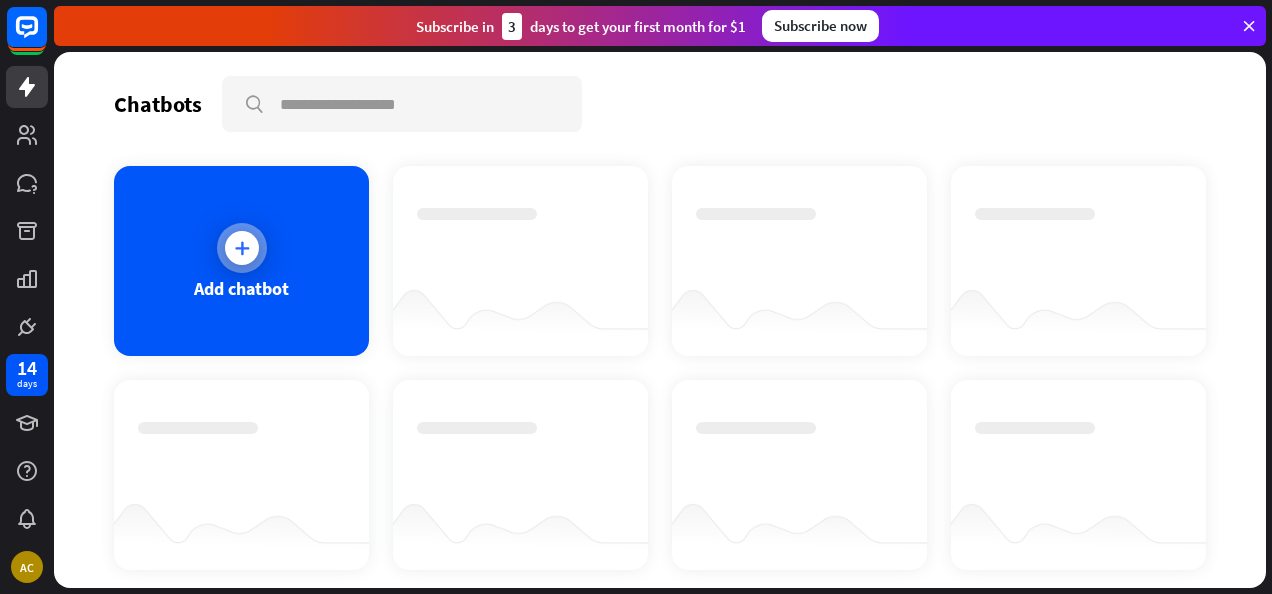 click at bounding box center [242, 248] 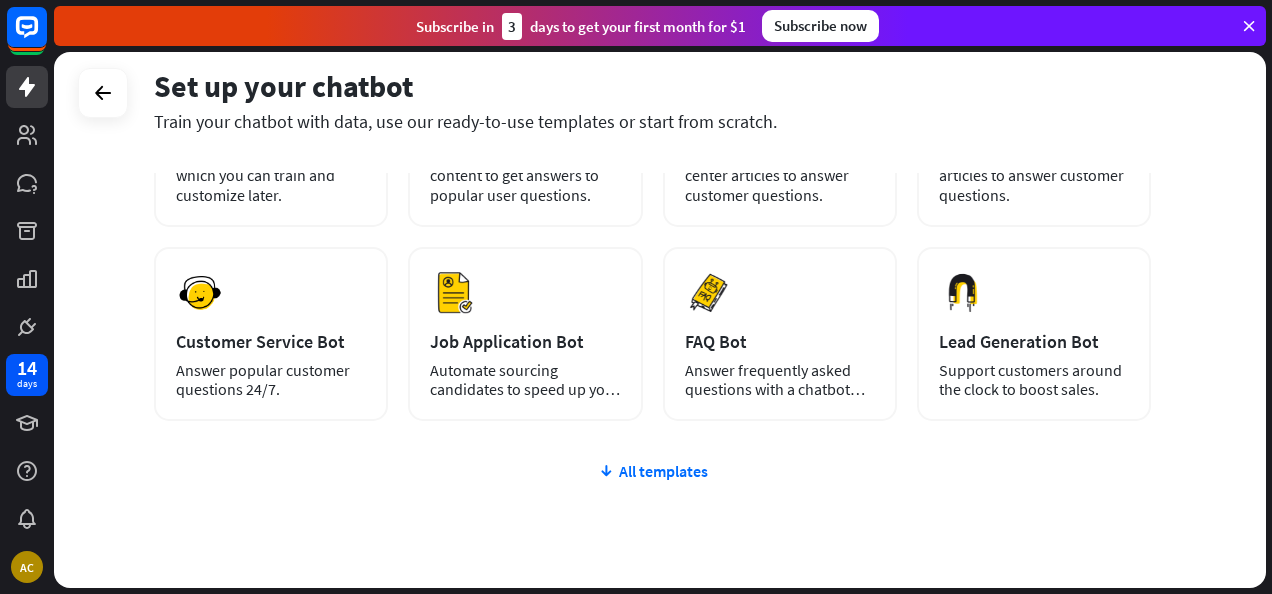 scroll, scrollTop: 291, scrollLeft: 0, axis: vertical 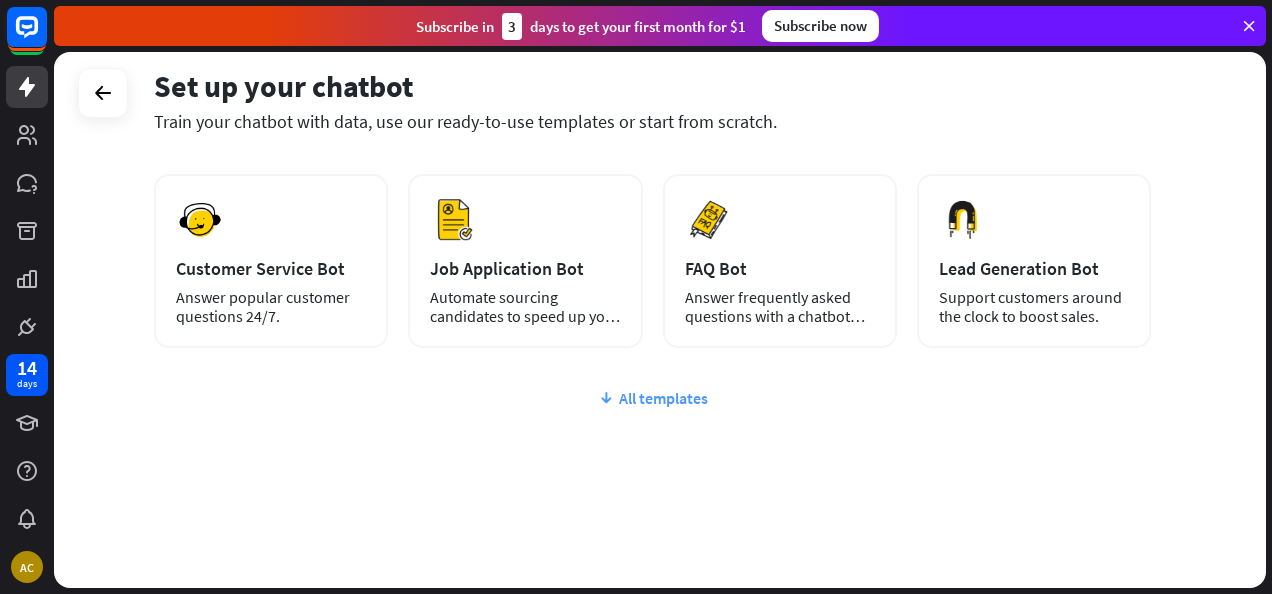 click on "All templates" at bounding box center (652, 398) 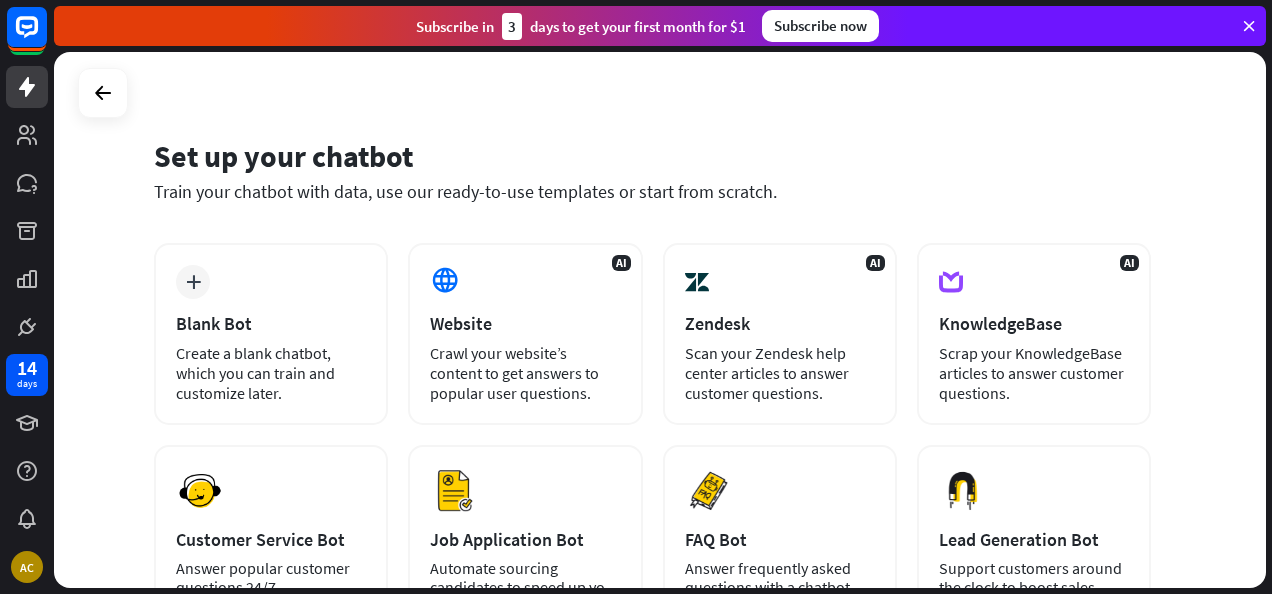 scroll, scrollTop: 0, scrollLeft: 0, axis: both 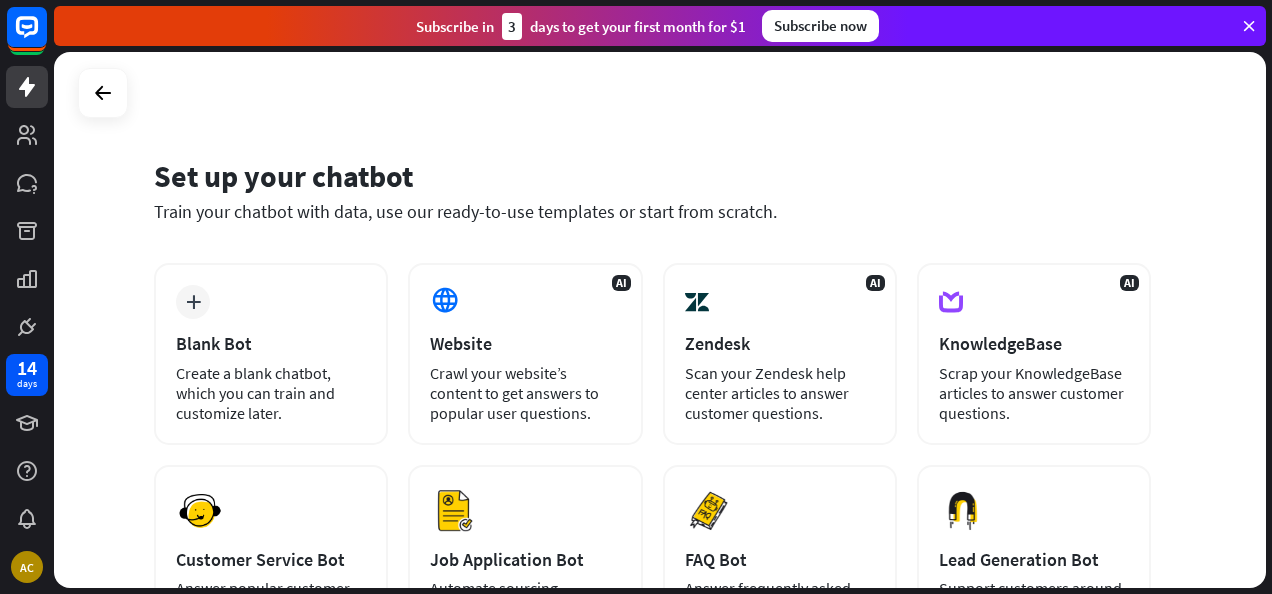 click on "AI     Website
Crawl your website’s content to get answers to
popular user questions." at bounding box center [525, 354] 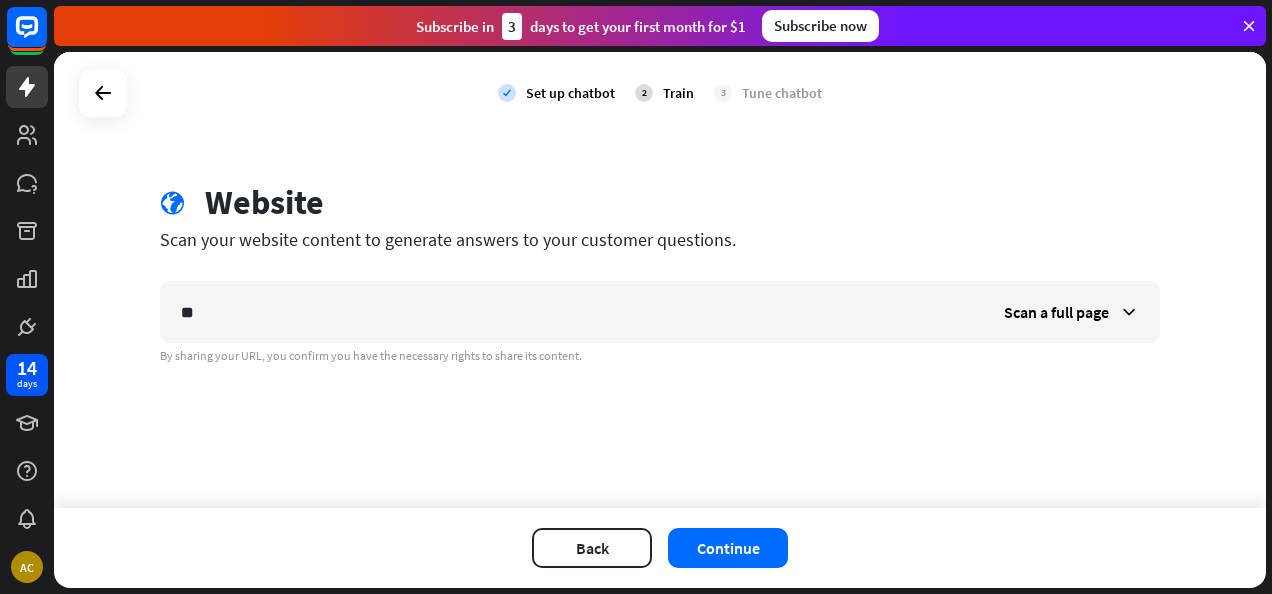 type on "*" 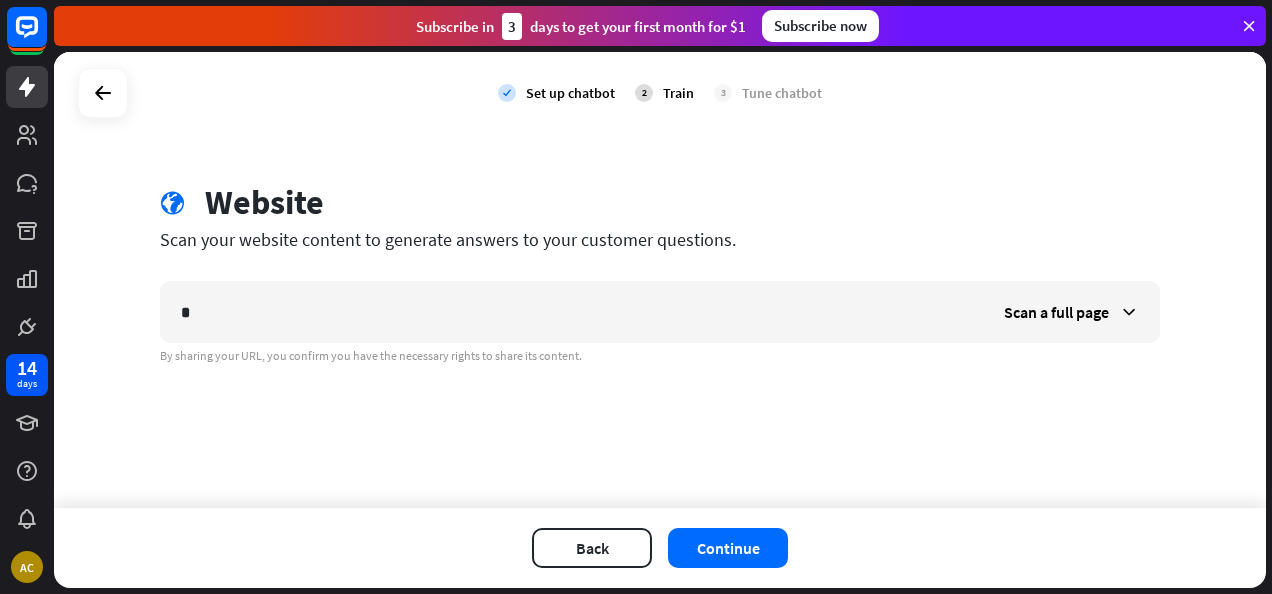 type 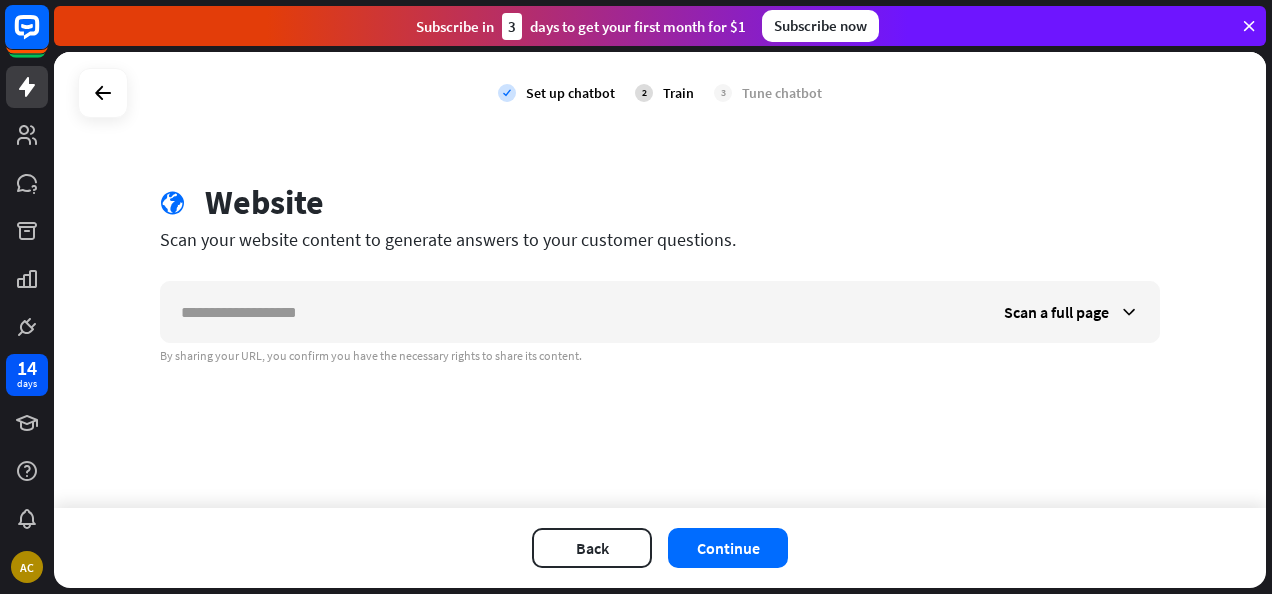 click 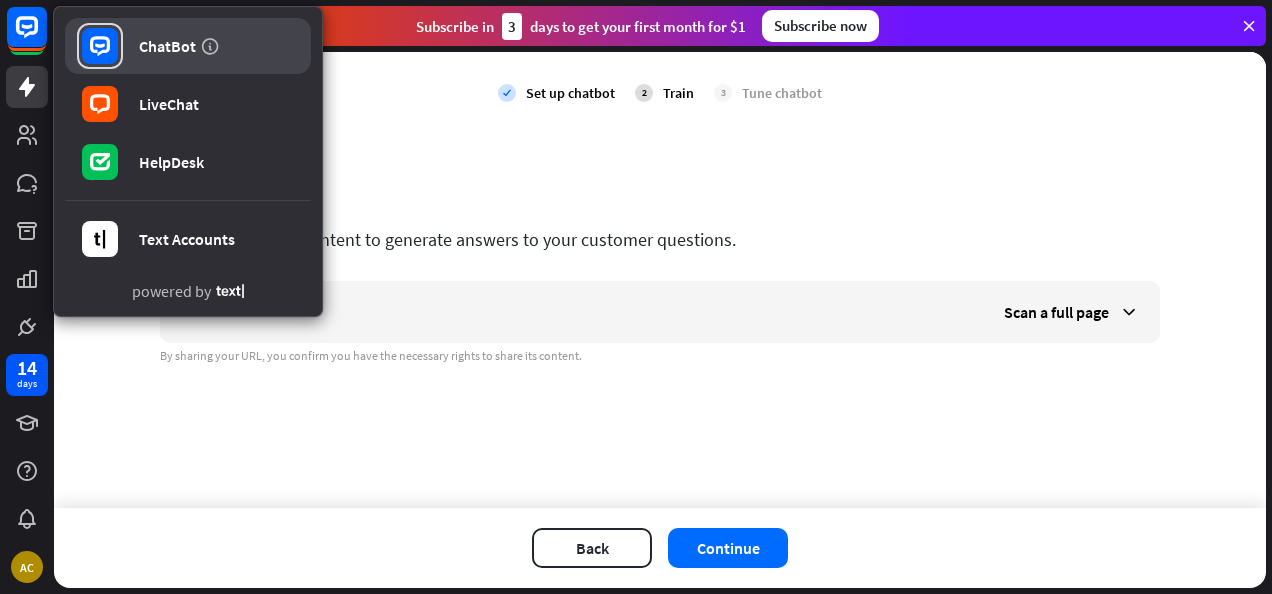click on "ChatBot" at bounding box center [167, 46] 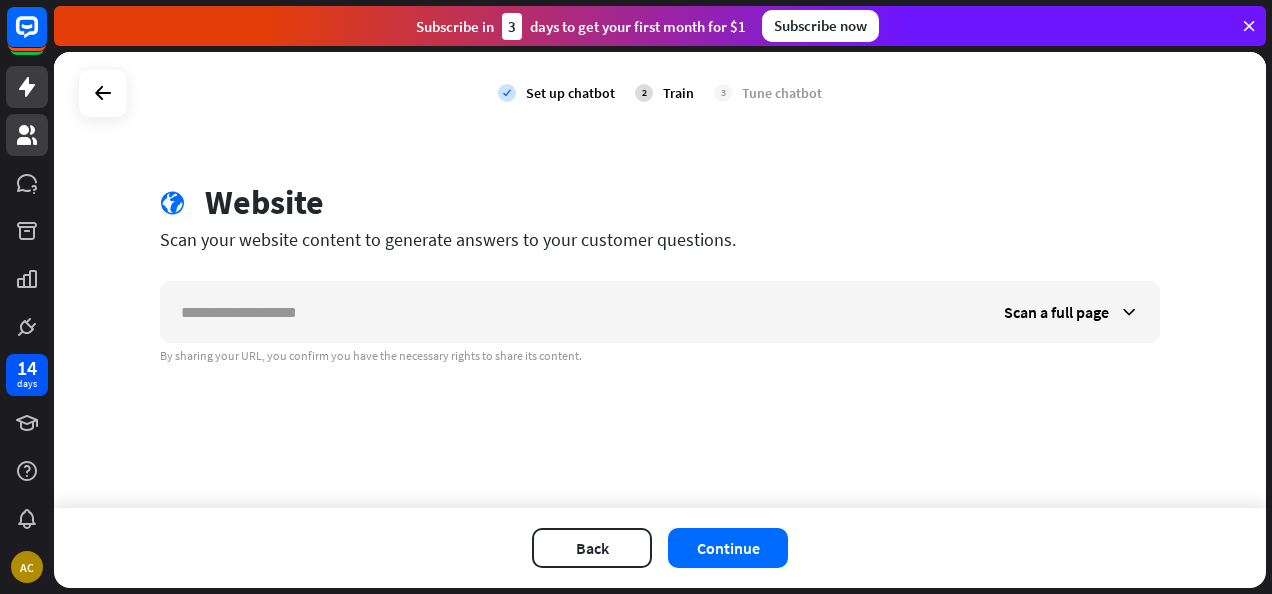 click 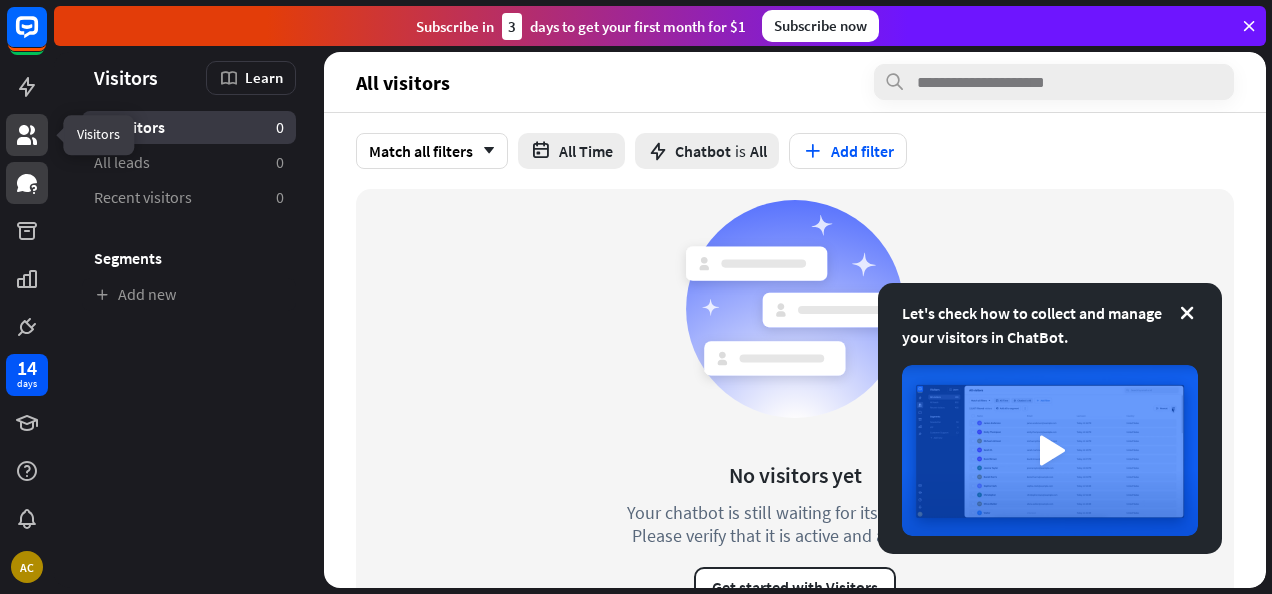 click 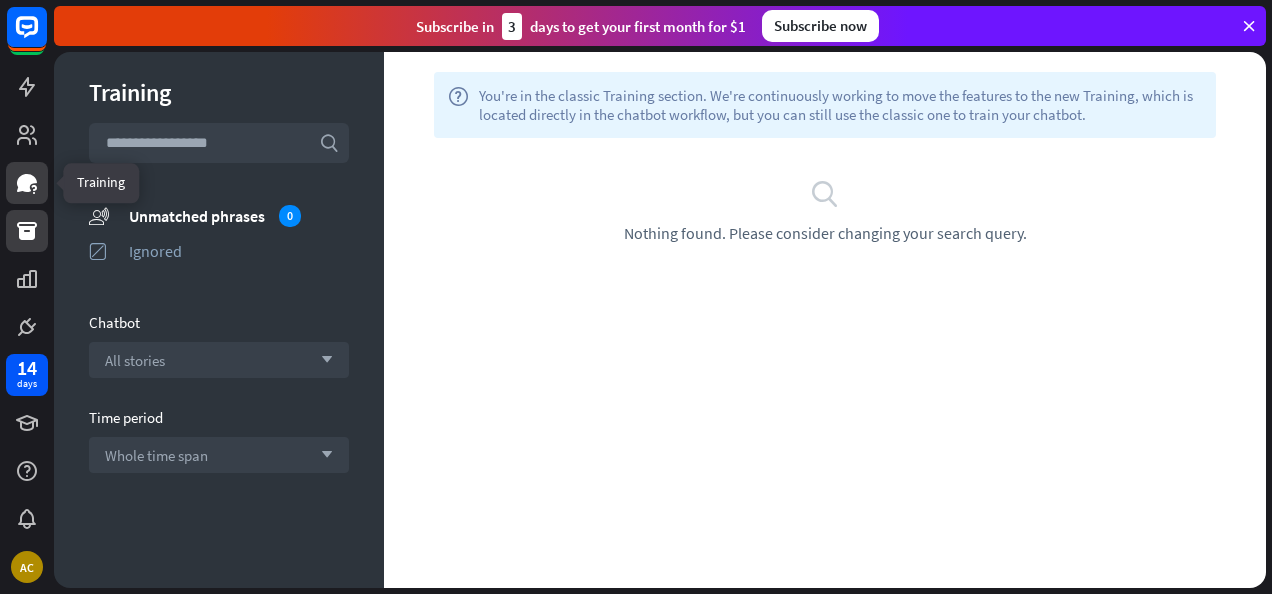click 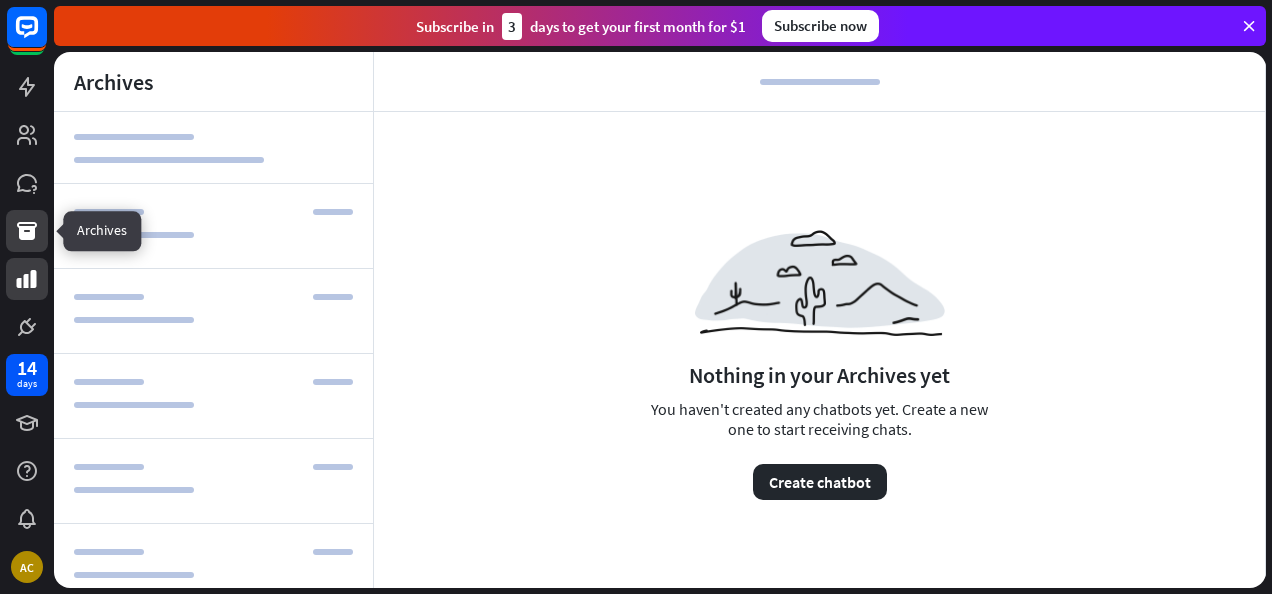 click 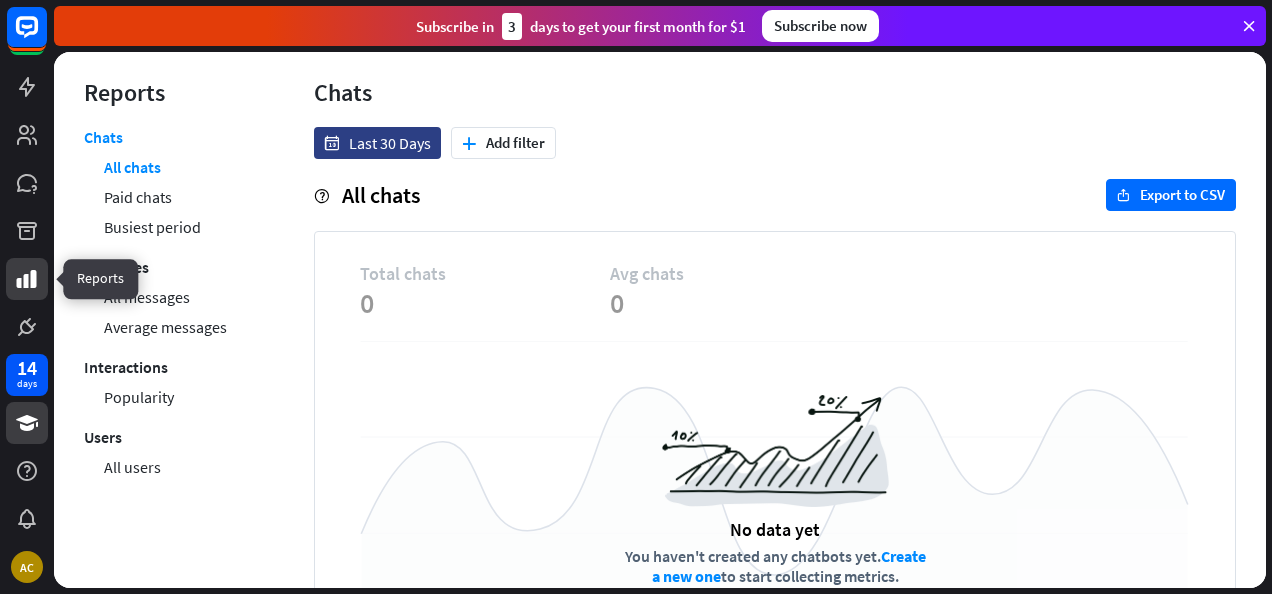 click 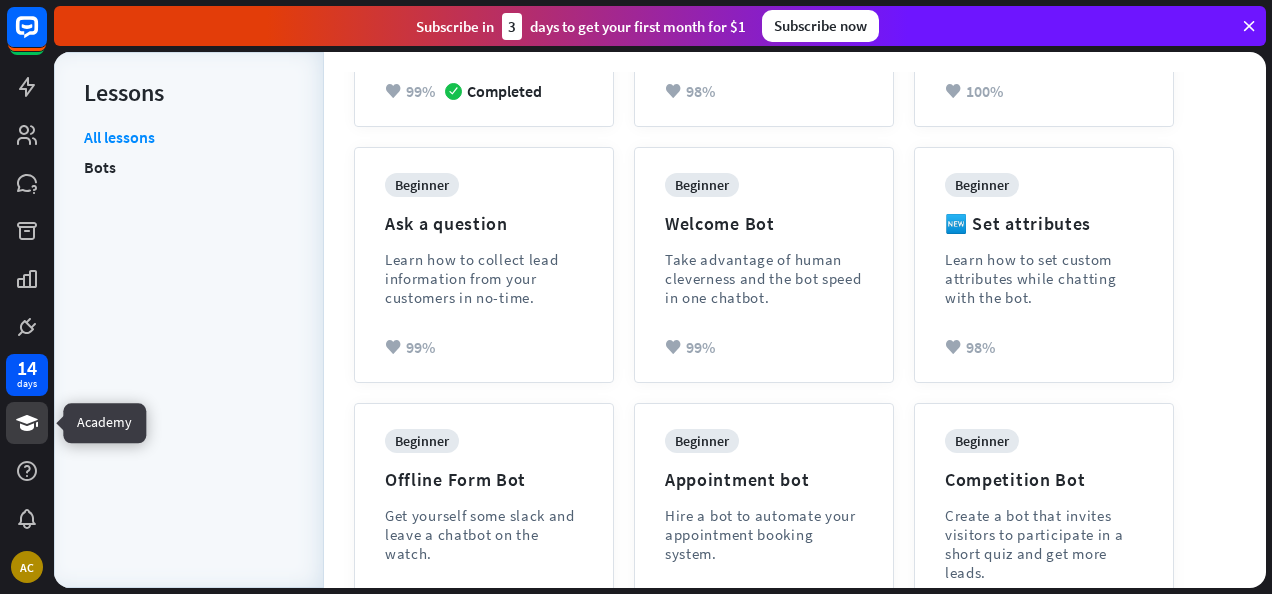 scroll, scrollTop: 423, scrollLeft: 0, axis: vertical 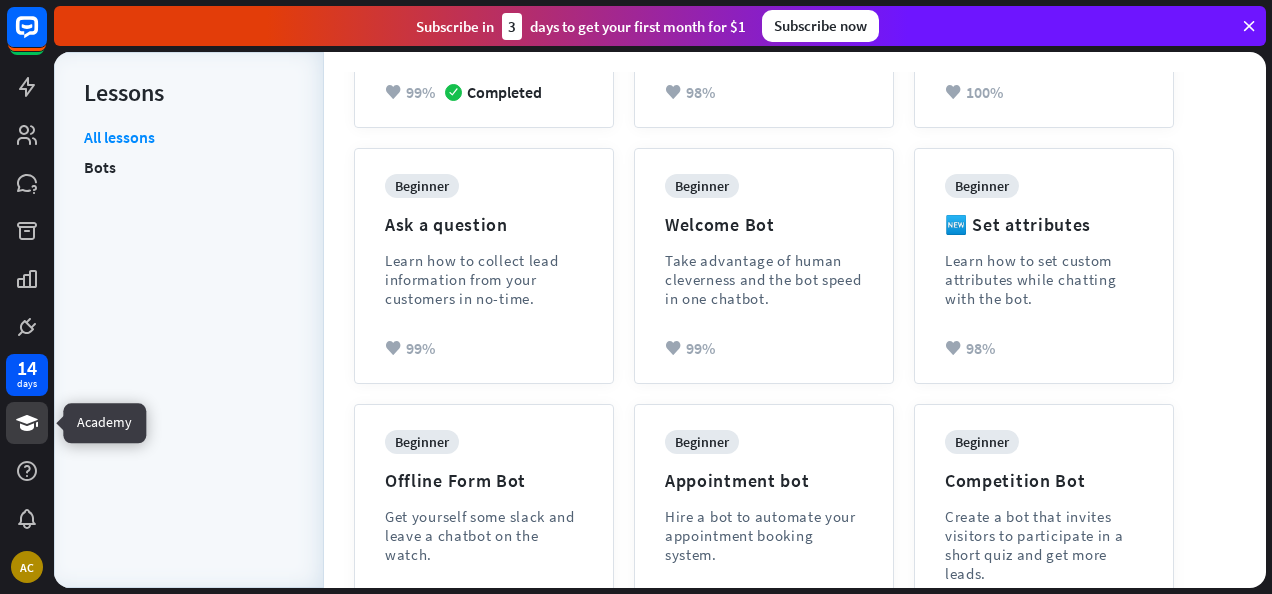 click 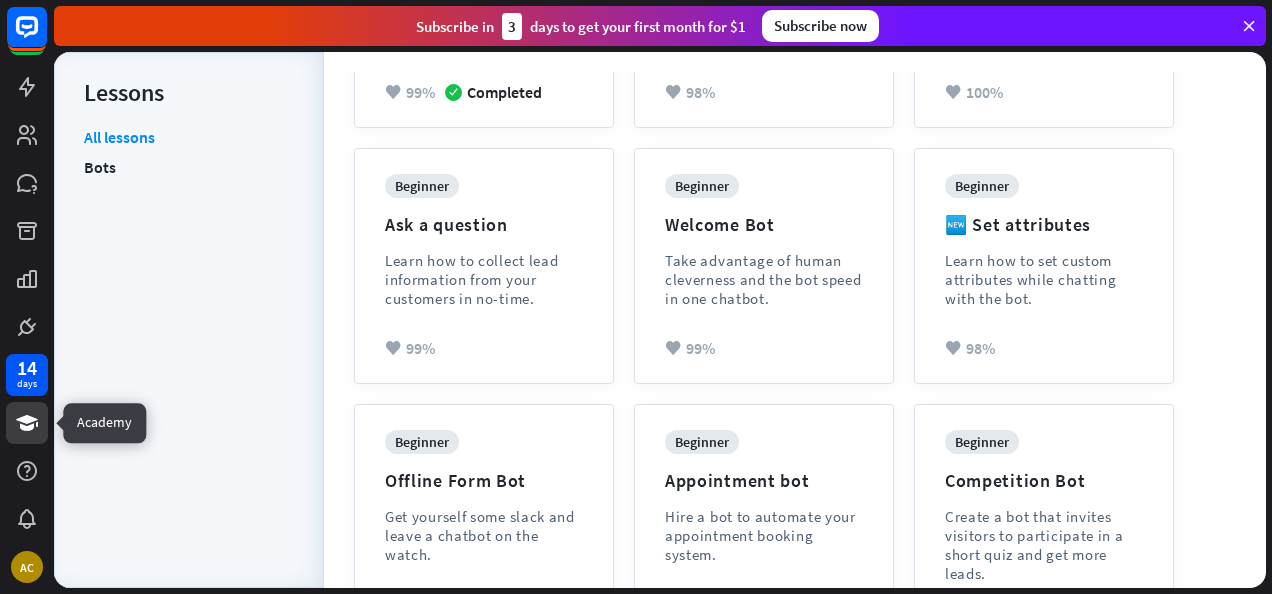 click on "14" at bounding box center [27, 368] 